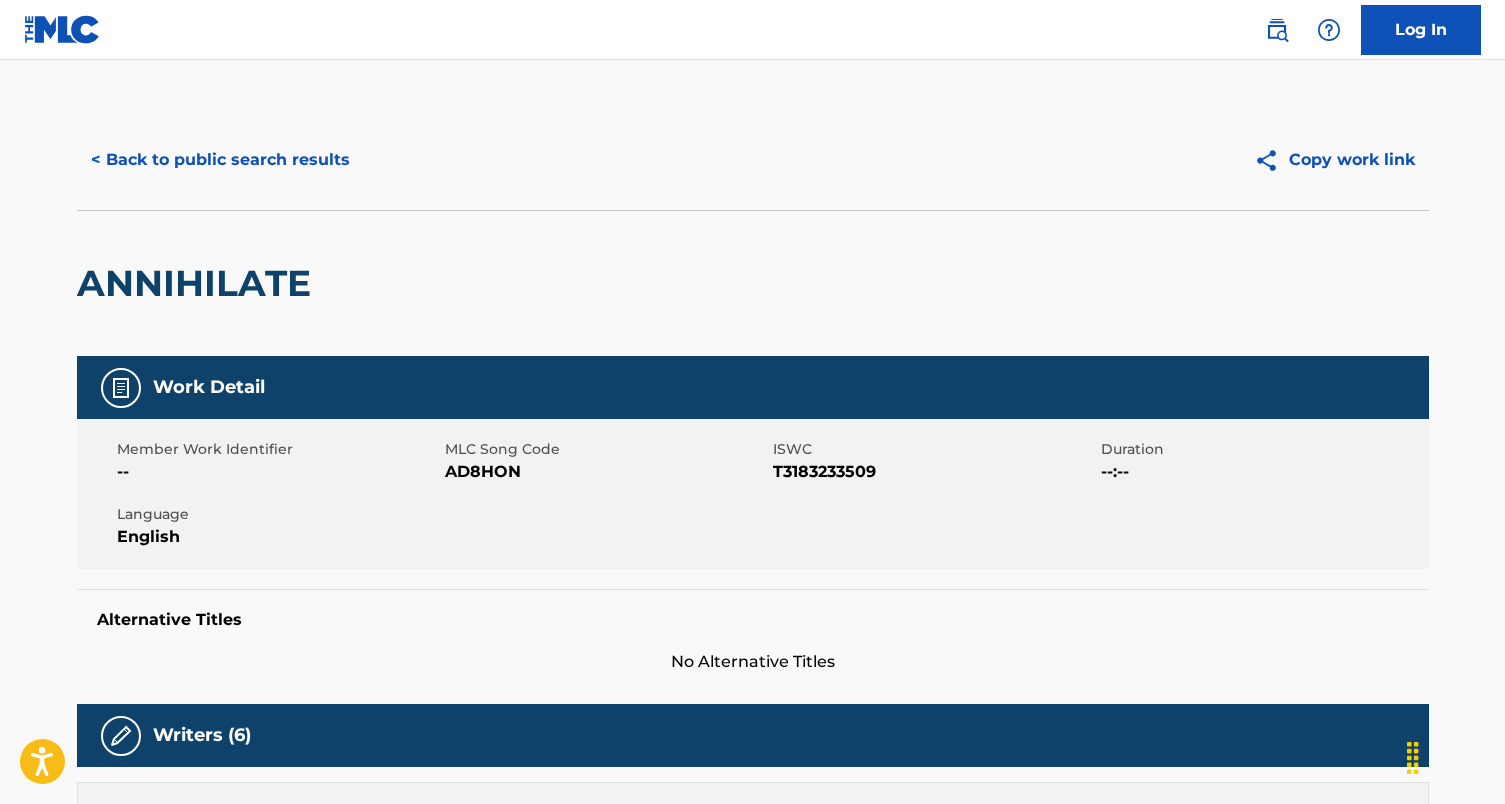 scroll, scrollTop: 0, scrollLeft: 0, axis: both 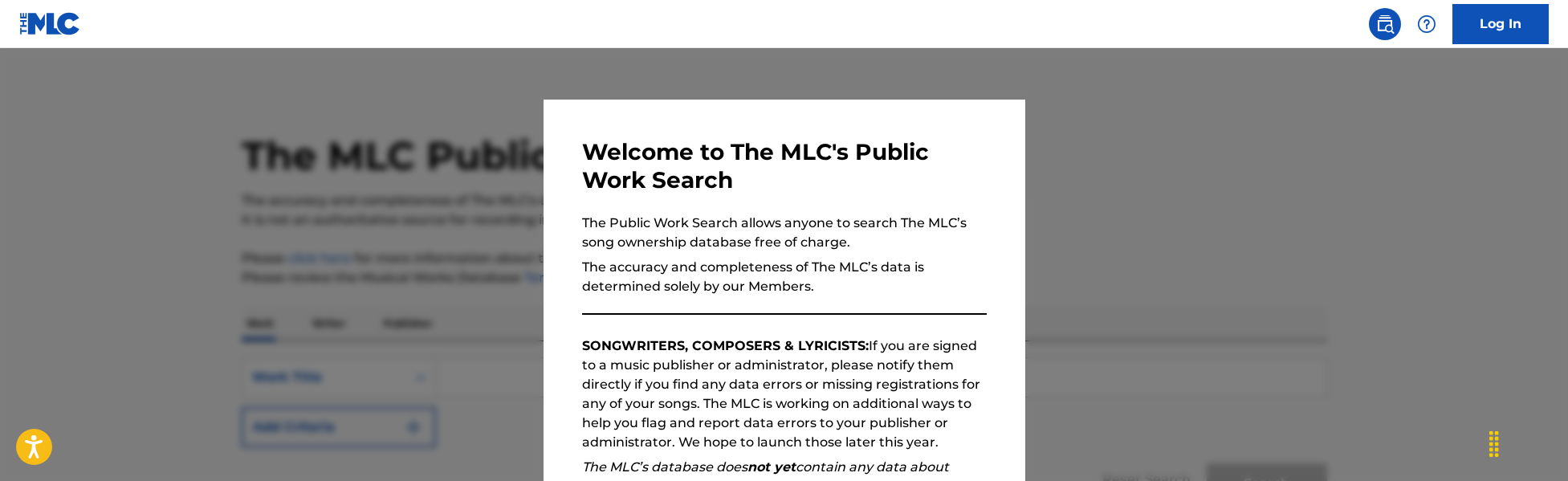 click at bounding box center [784, 288] 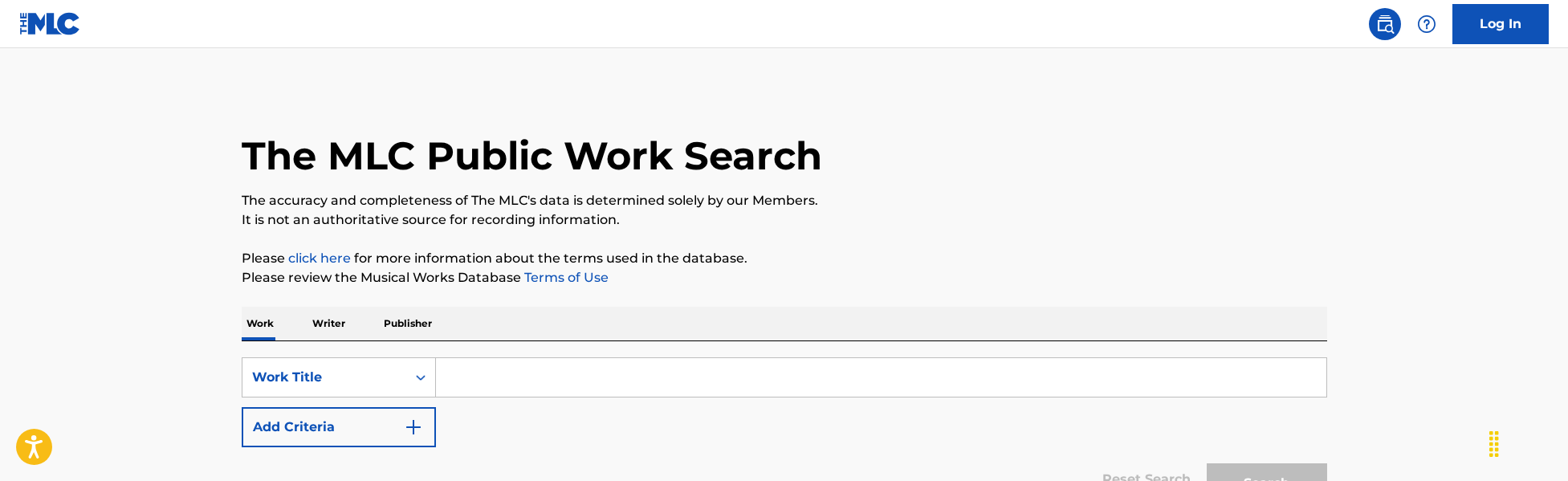 scroll, scrollTop: 116, scrollLeft: 0, axis: vertical 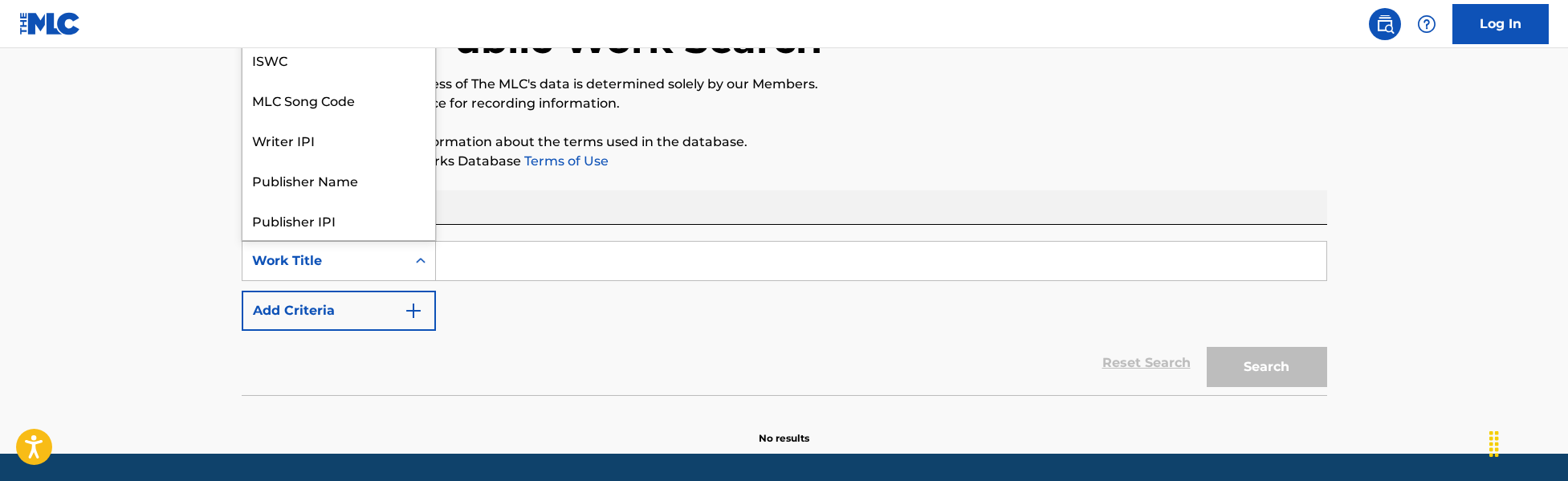click 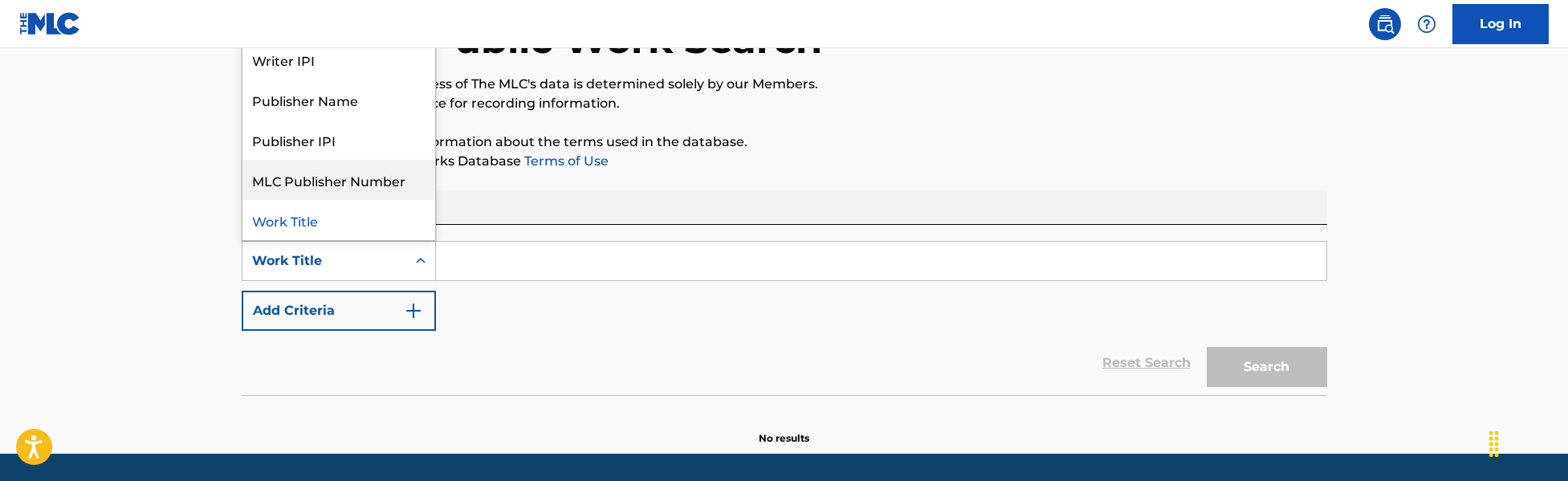 click on "MLC Publisher Number" at bounding box center [339, 180] 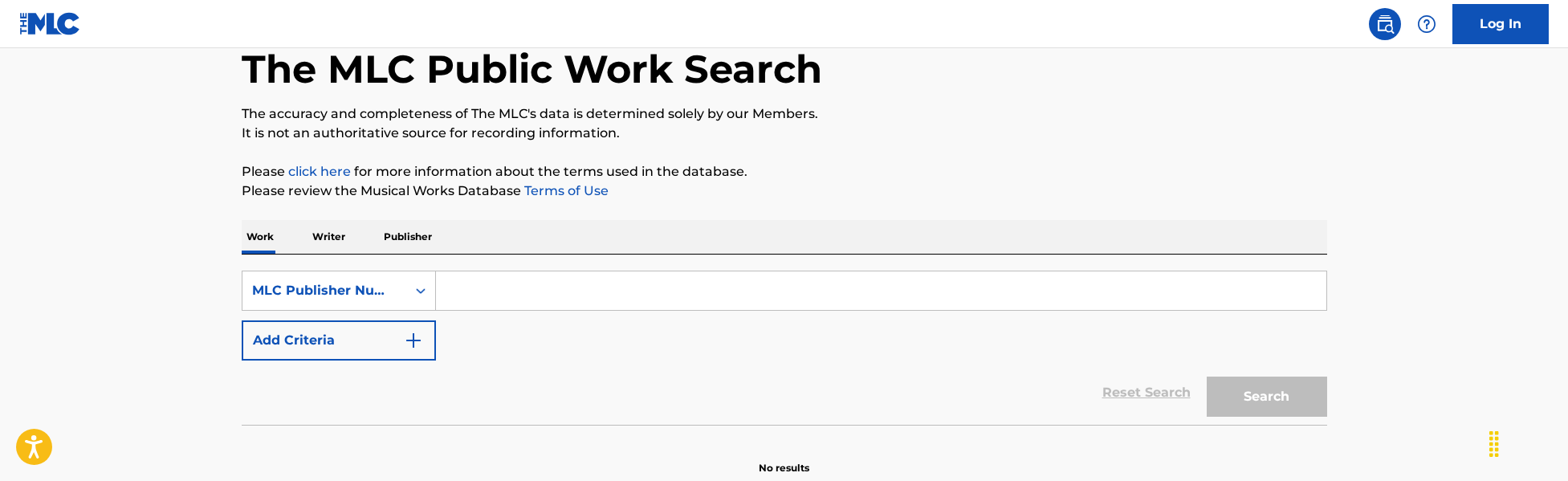 scroll, scrollTop: 166, scrollLeft: 0, axis: vertical 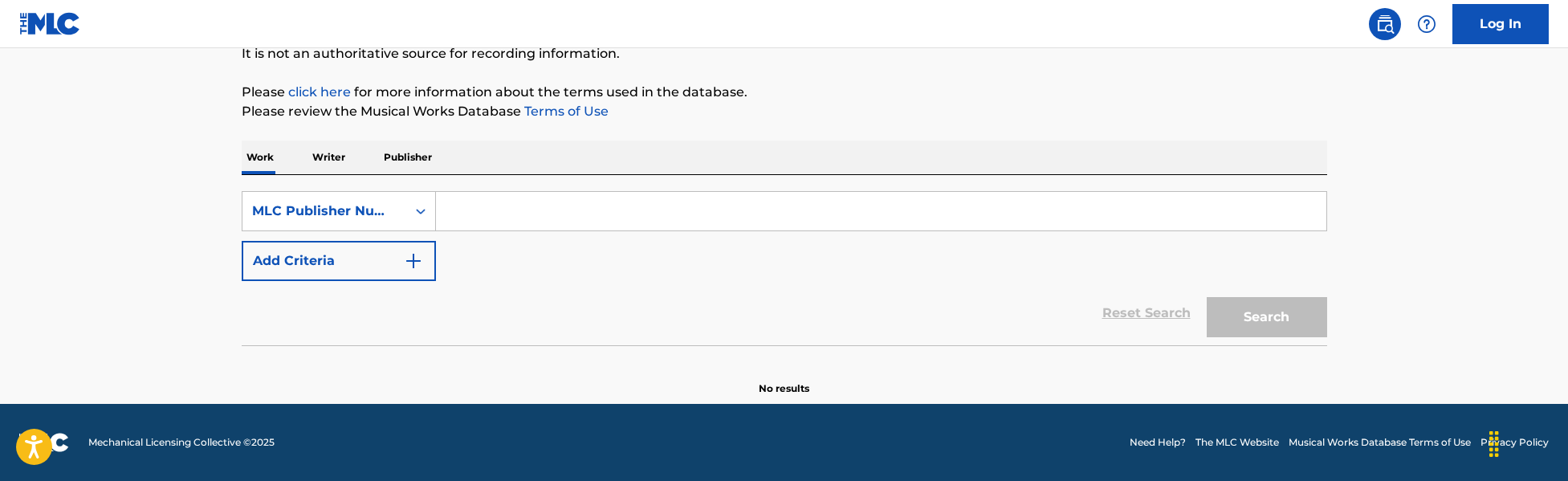 click on "SearchWithCriteriac6249b30-4a95-411b-a9a1-4fa9669d20b3 MLC Publisher Number Add Criteria Reset Search Search" at bounding box center (784, 260) 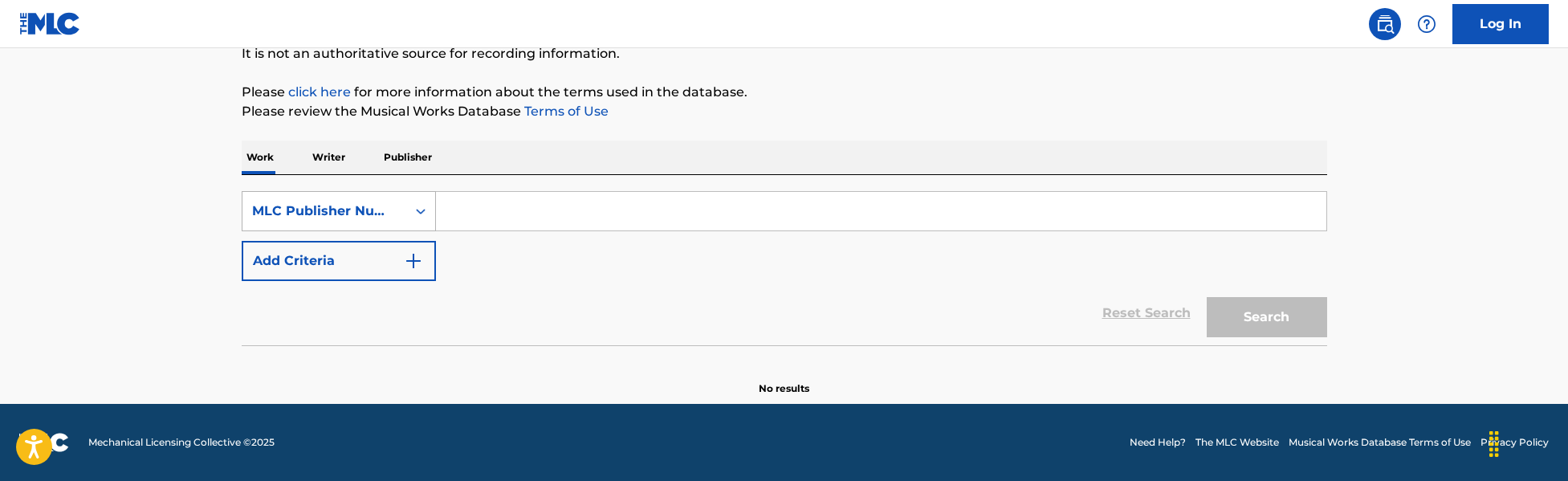 click on "MLC Publisher Number" at bounding box center [324, 211] 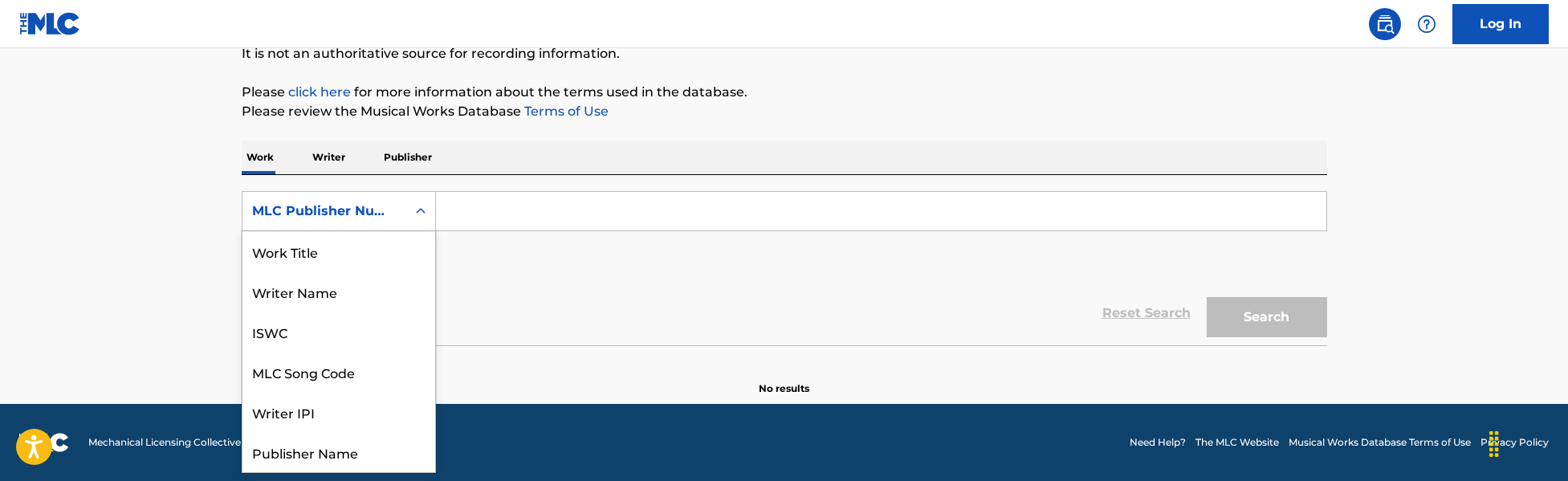 scroll, scrollTop: 80, scrollLeft: 0, axis: vertical 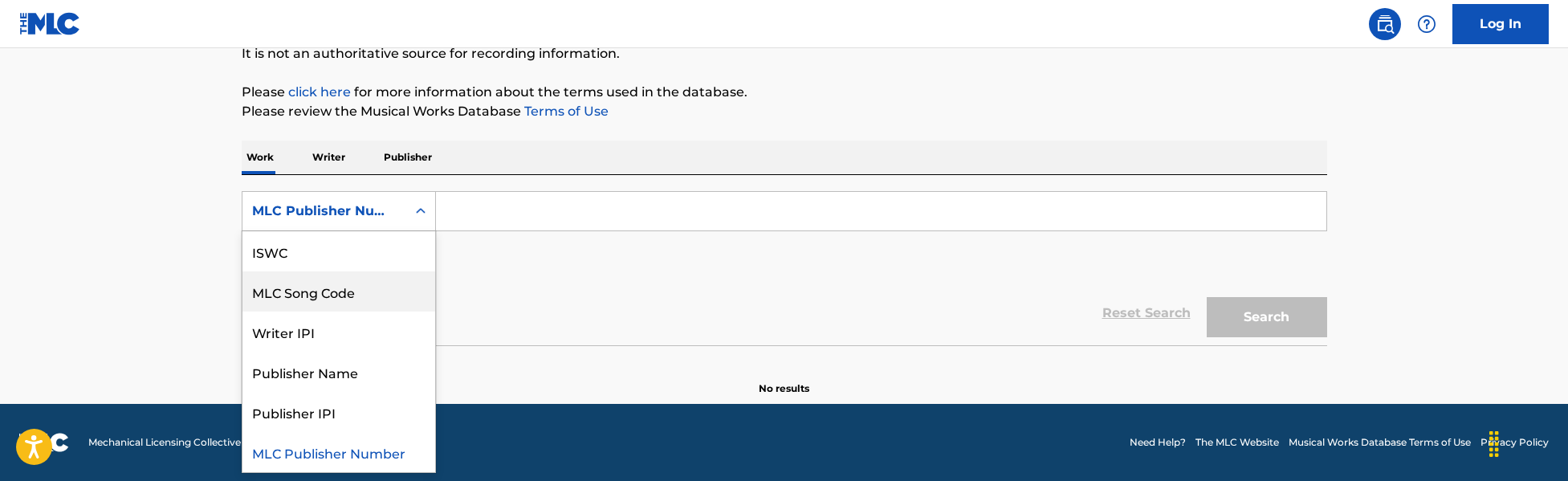 drag, startPoint x: 345, startPoint y: 271, endPoint x: 345, endPoint y: 317, distance: 46 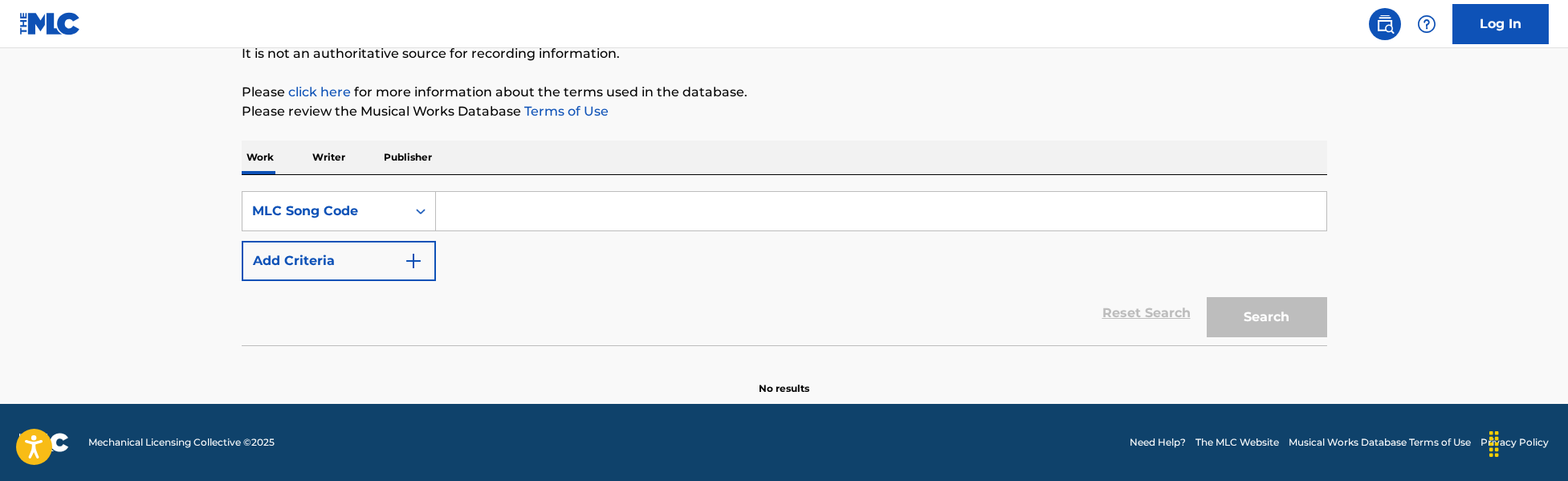 click at bounding box center [881, 211] 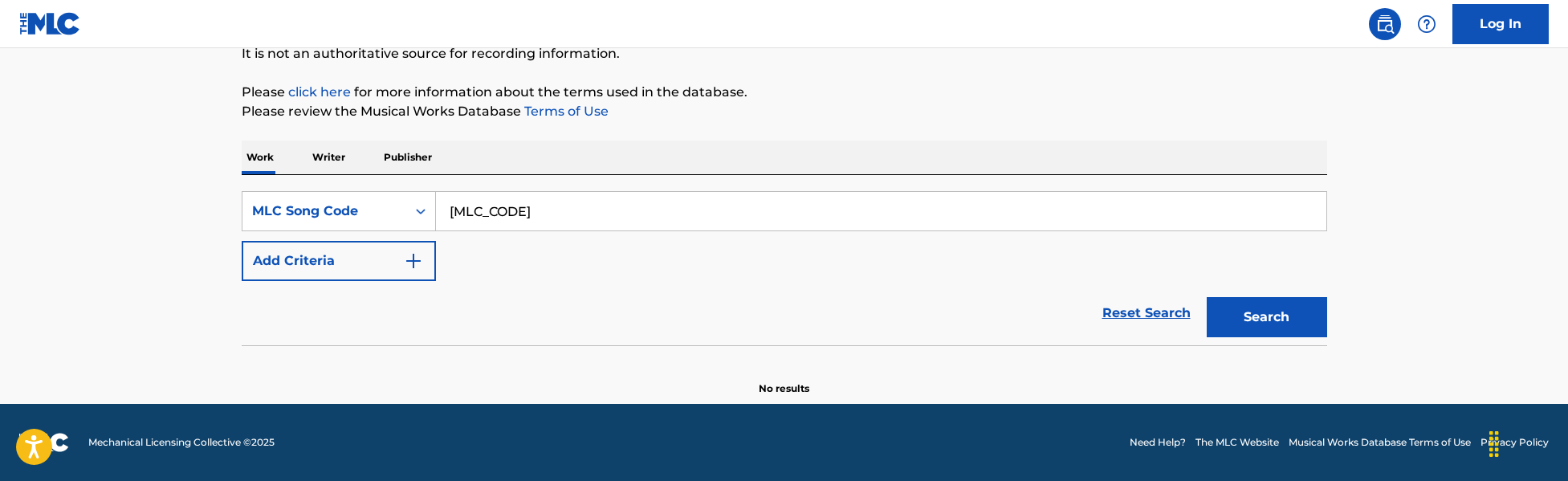 type on "[MLC_CODE]" 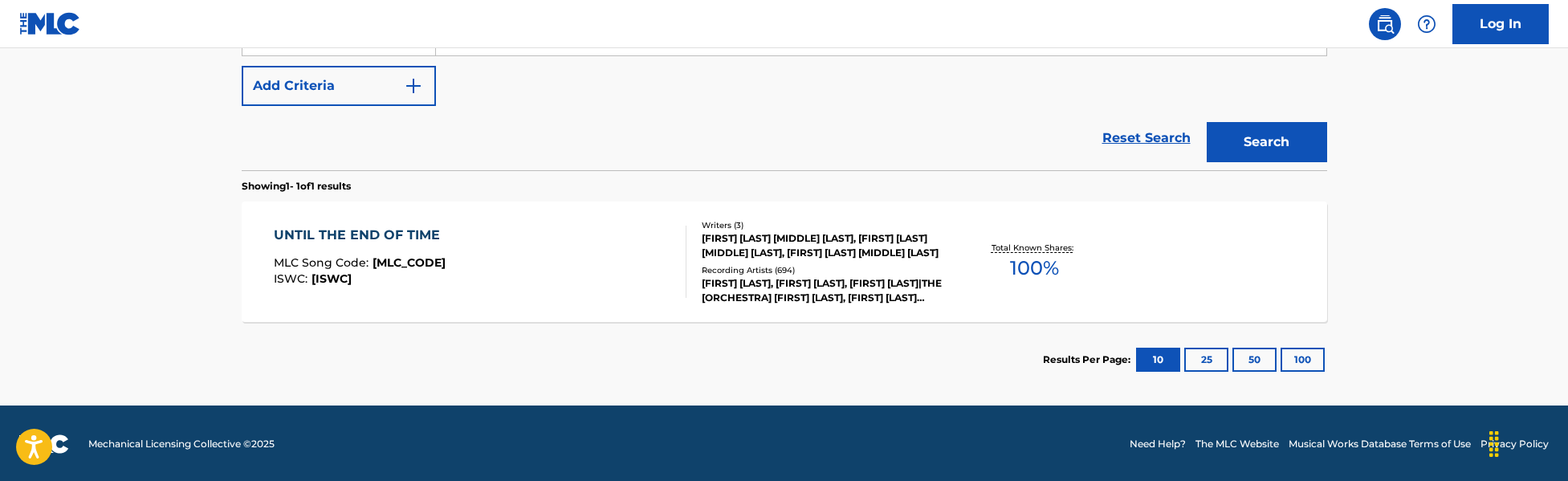 scroll, scrollTop: 343, scrollLeft: 0, axis: vertical 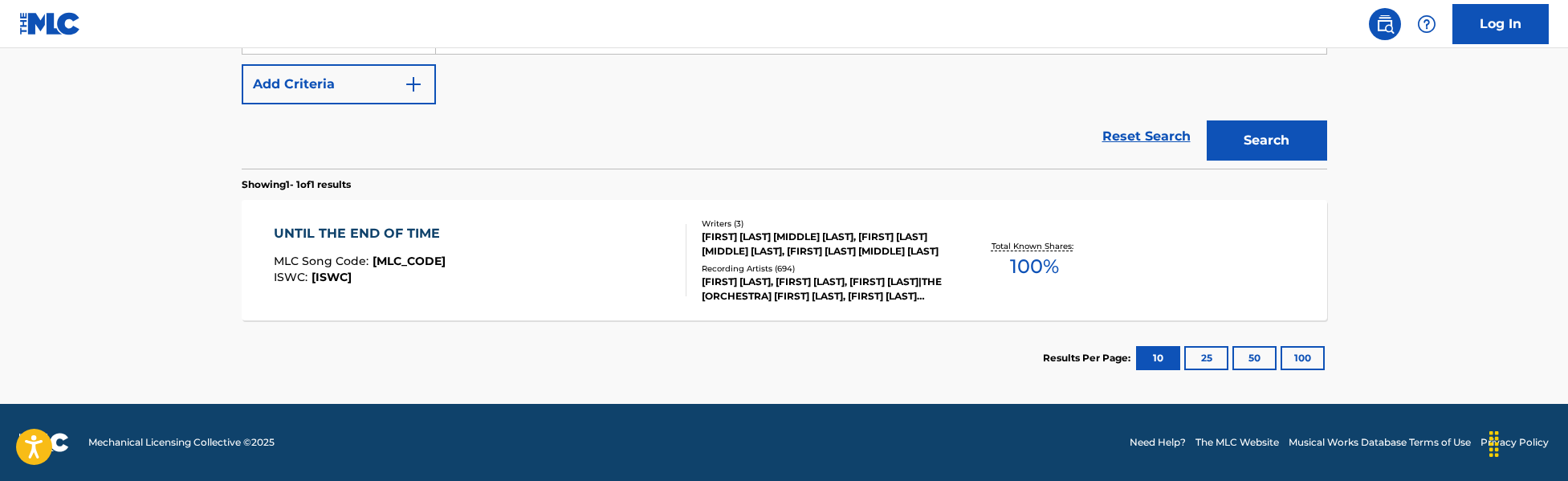 click on "UNTIL THE END OF TIME MLC Song Code : U0740O ISWC : T0729218385" at bounding box center (480, 260) 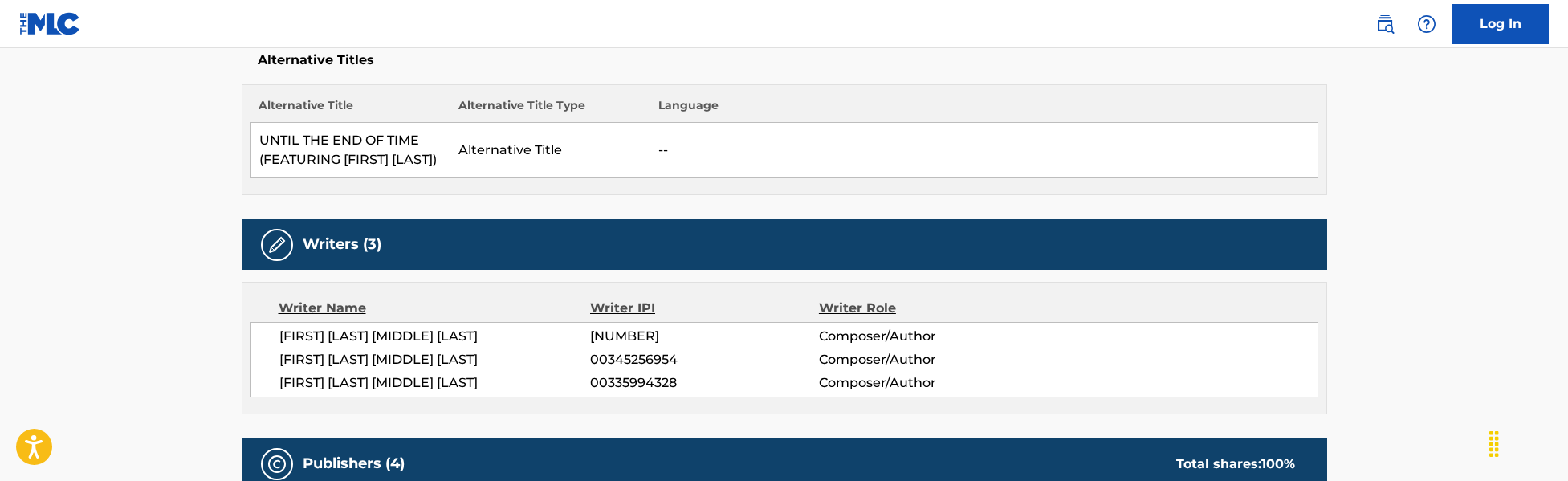 scroll, scrollTop: 0, scrollLeft: 0, axis: both 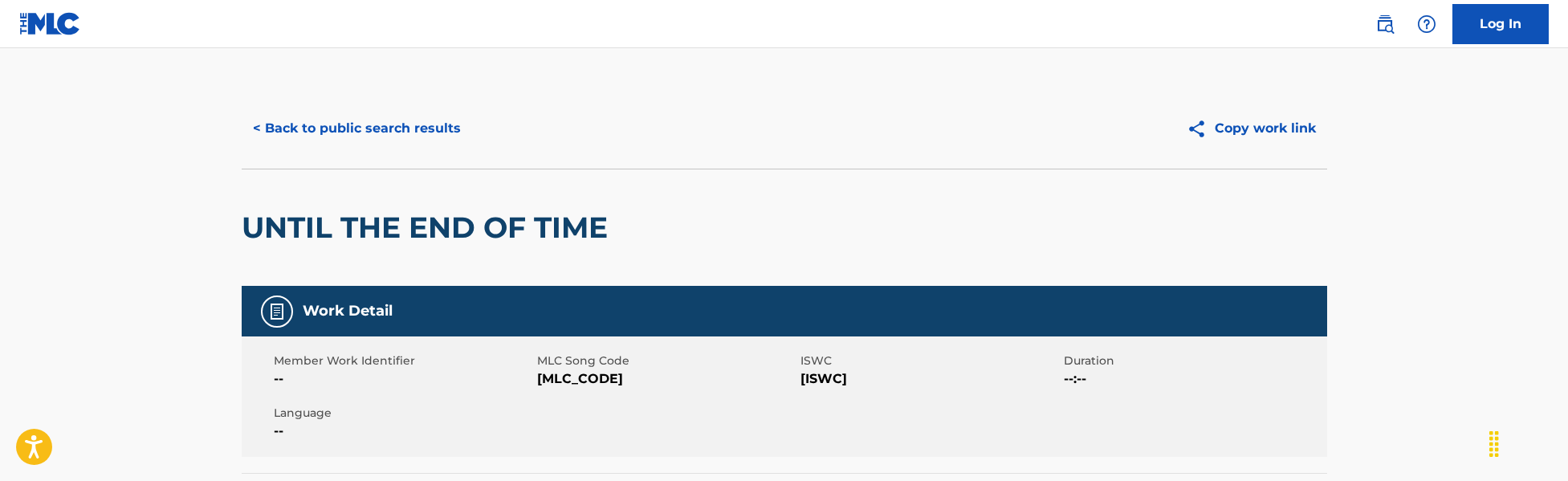 click on "< Back to public search results Copy work link" at bounding box center (784, 128) 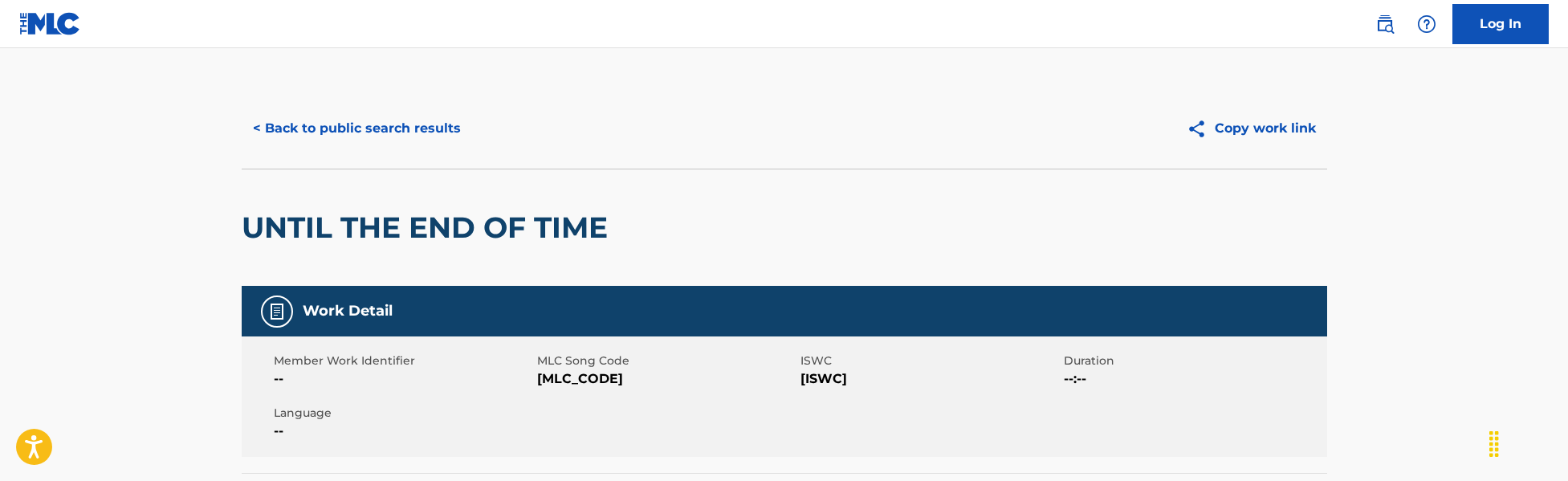click on "< Back to public search results" at bounding box center [356, 128] 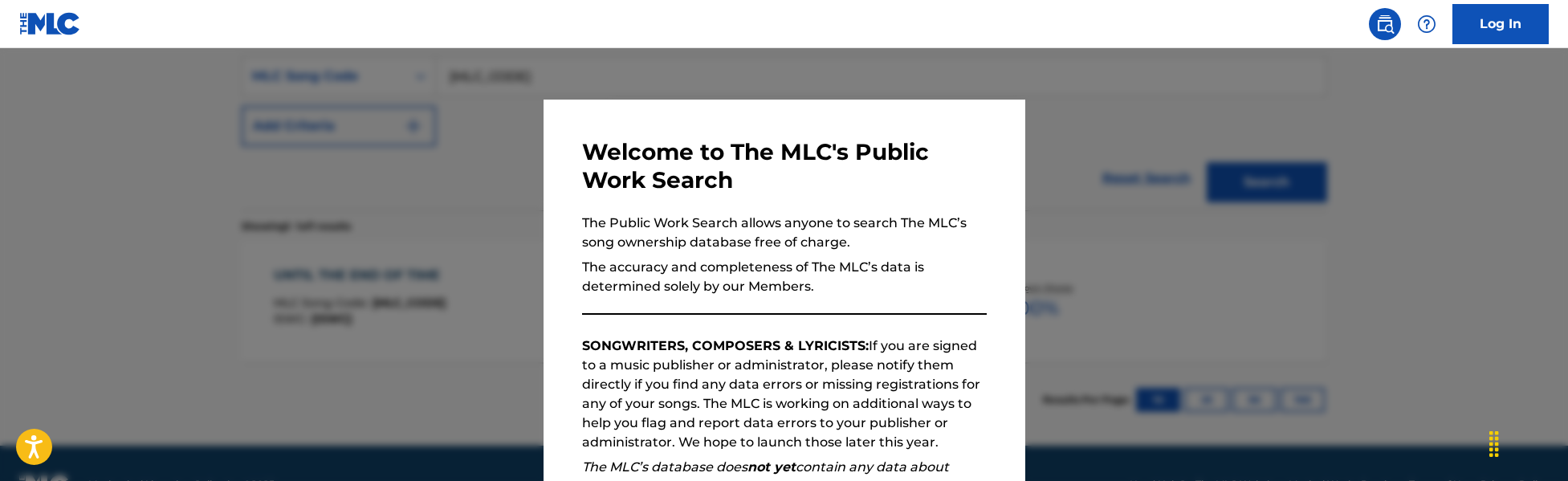click at bounding box center (784, 288) 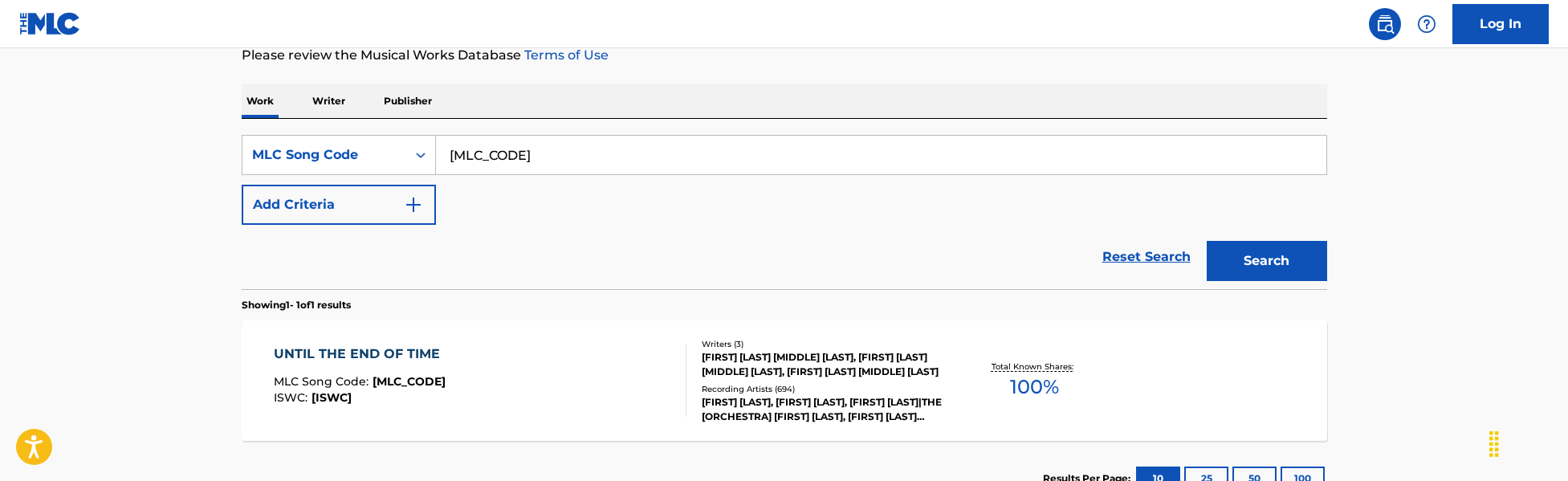 scroll, scrollTop: 226, scrollLeft: 0, axis: vertical 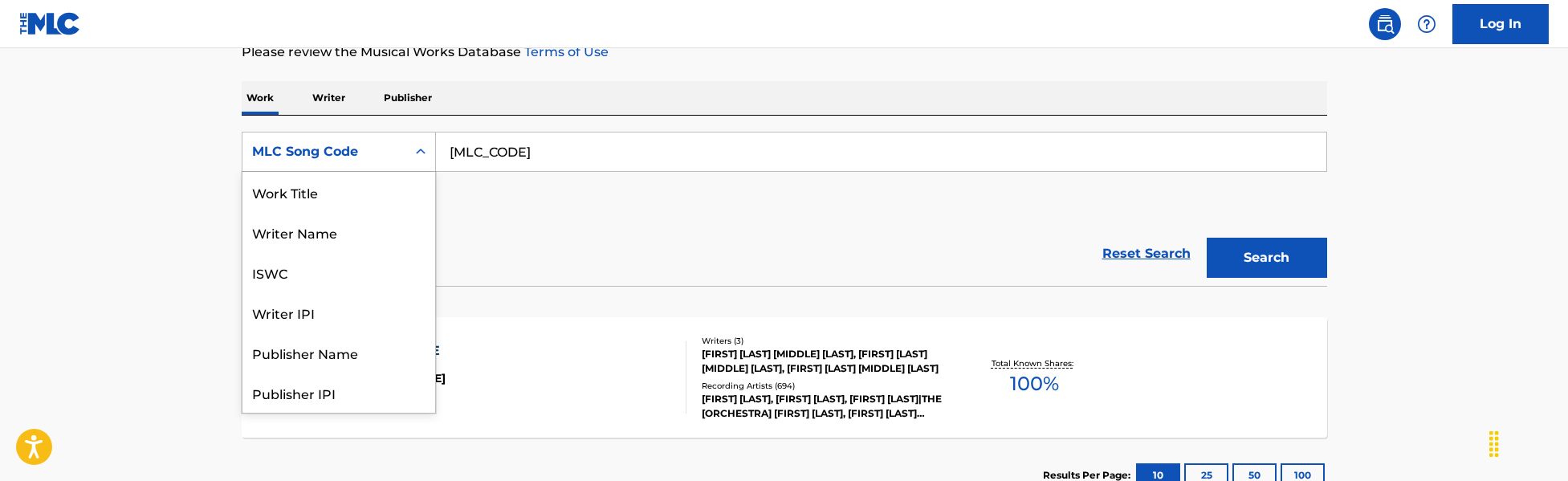 click 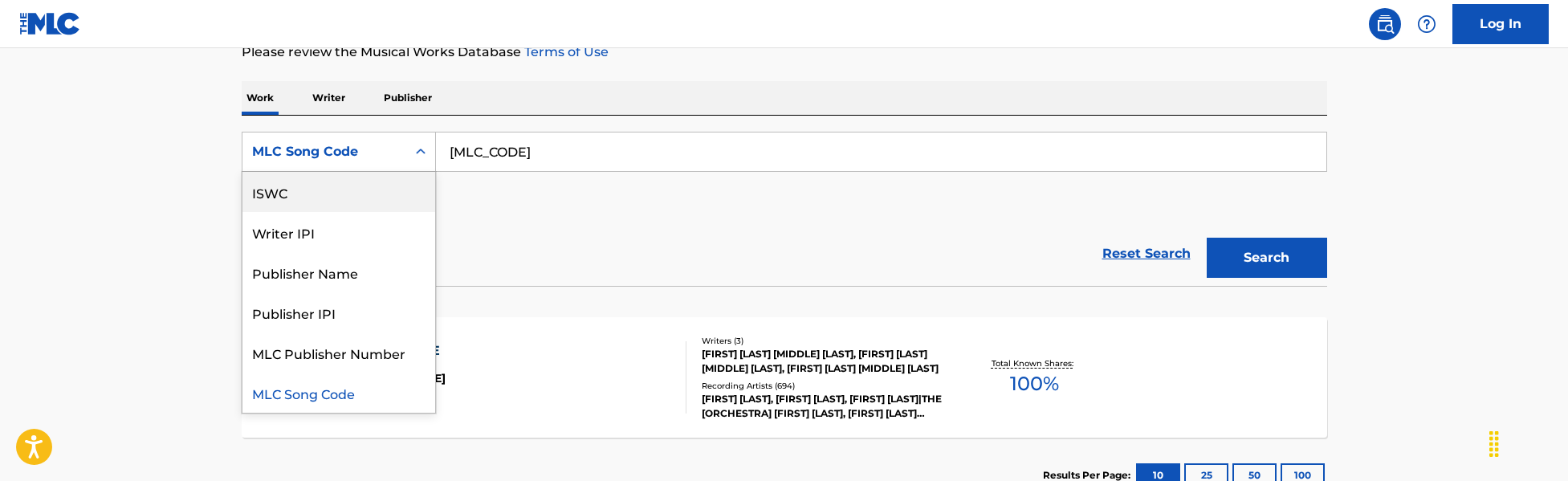 scroll, scrollTop: 0, scrollLeft: 0, axis: both 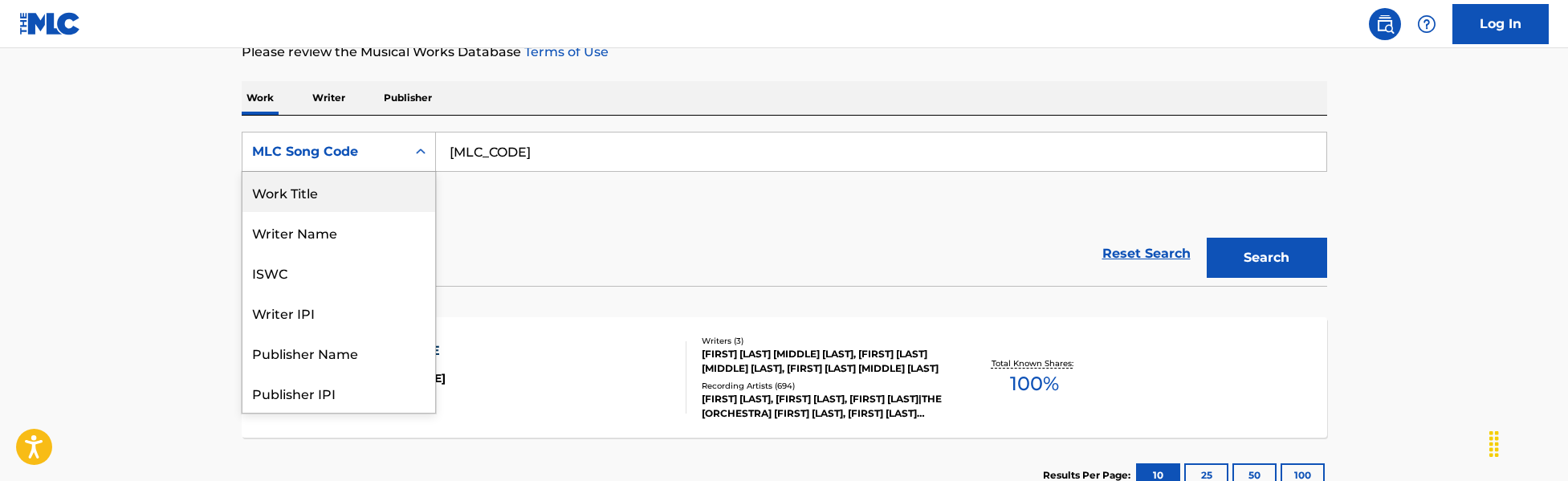 click on "Work Title" at bounding box center (339, 192) 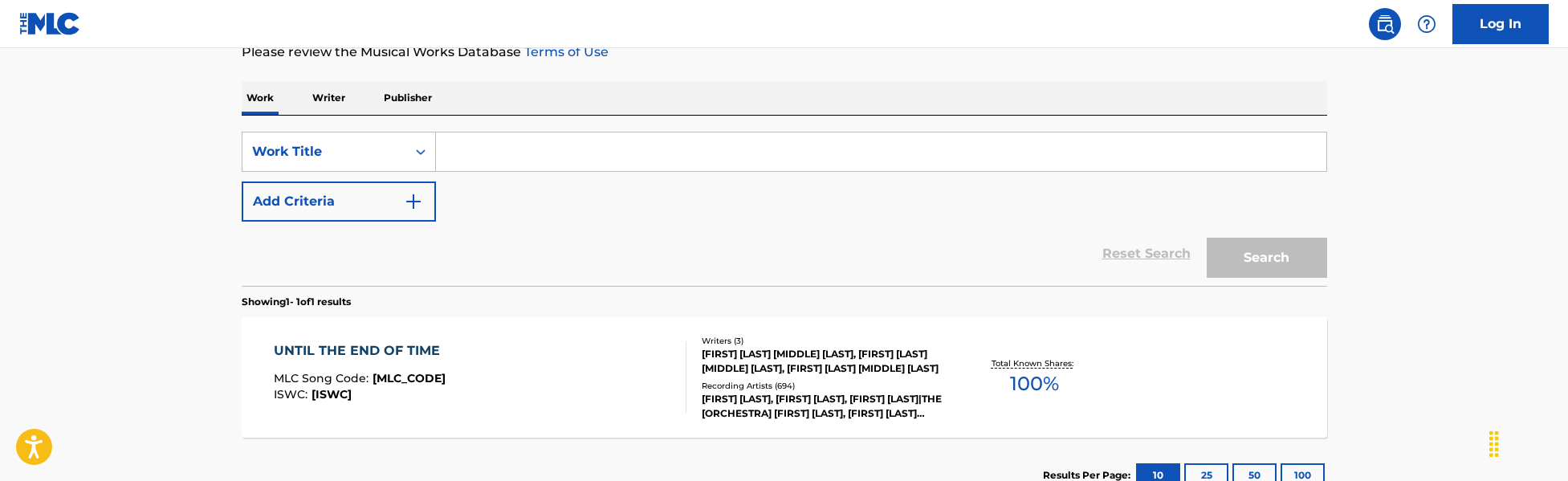 click on "Add Criteria" at bounding box center (339, 202) 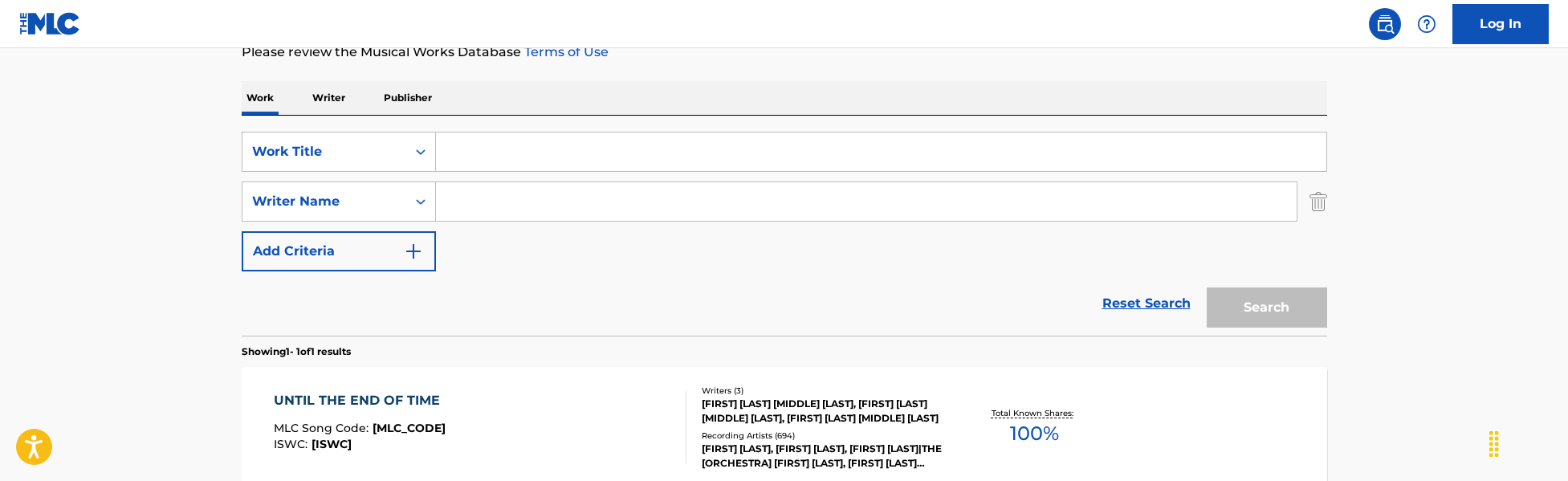 click on "Work Title Writer Name Add Criteria" at bounding box center (784, 202) 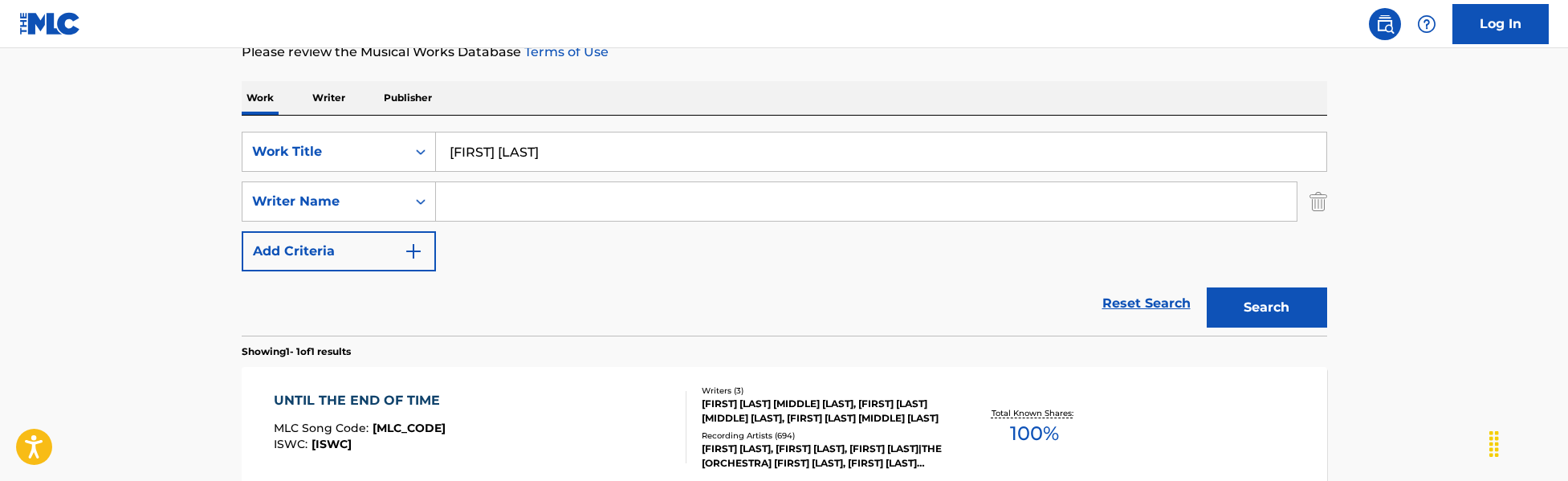 type on "[FIRST] [LAST]" 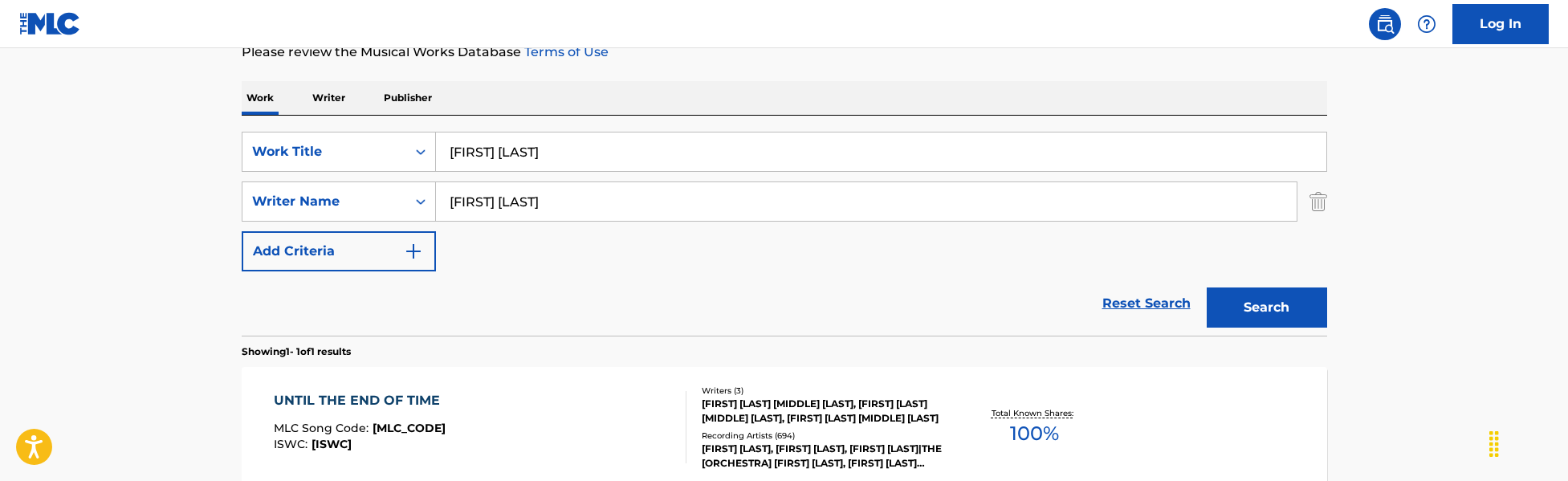 type on "[FIRST] [LAST]" 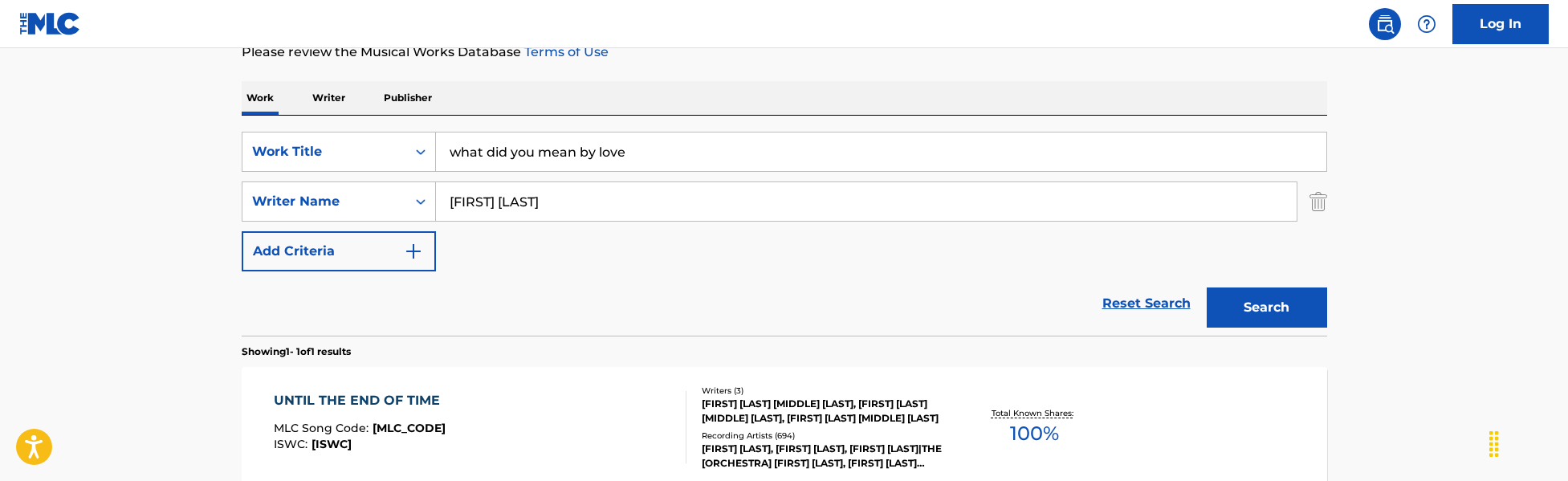 type on "what did you mean by love" 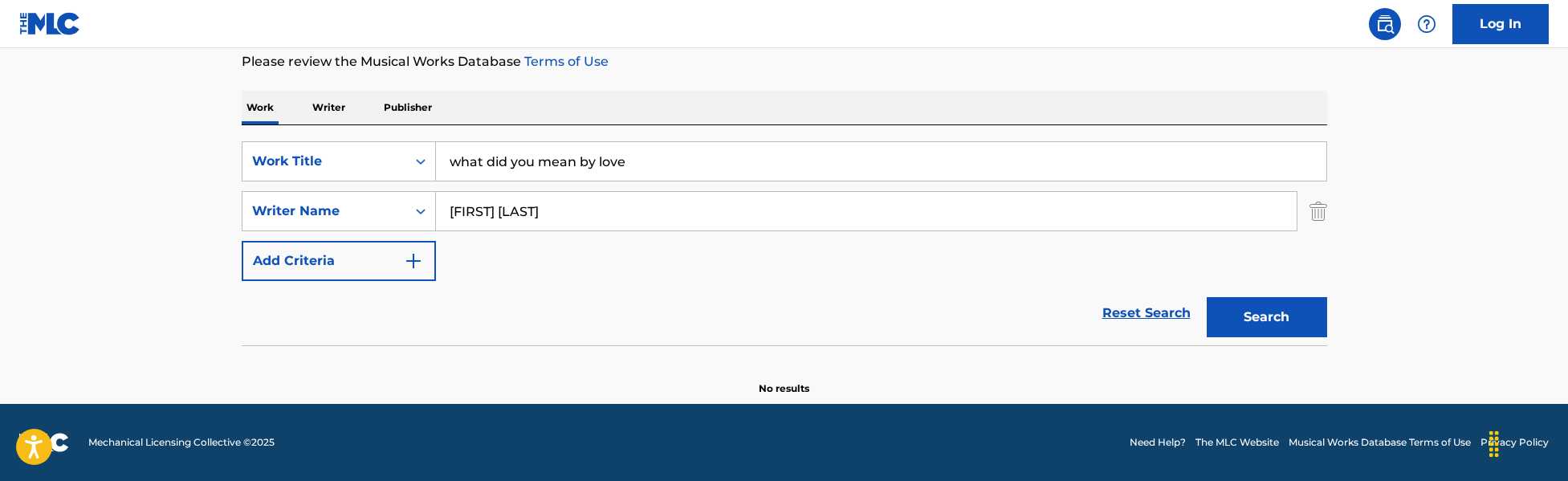 scroll, scrollTop: 216, scrollLeft: 0, axis: vertical 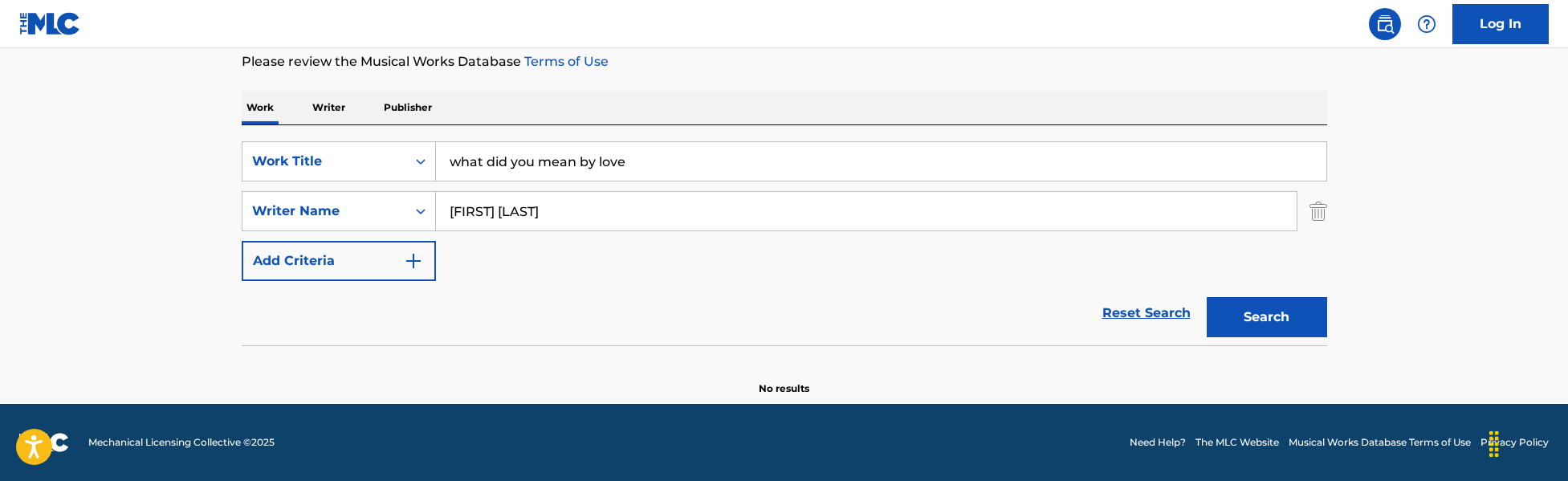 click on "SearchWithCriteria3bde89a7-5f69-4d3d-afb2-924a620dca6e Work Title what did you mean by love SearchWithCriteria845daeae-1f94-4e12-9716-f92bad933a6d Writer Name [FIRST] [LAST] Add Criteria" at bounding box center [784, 211] 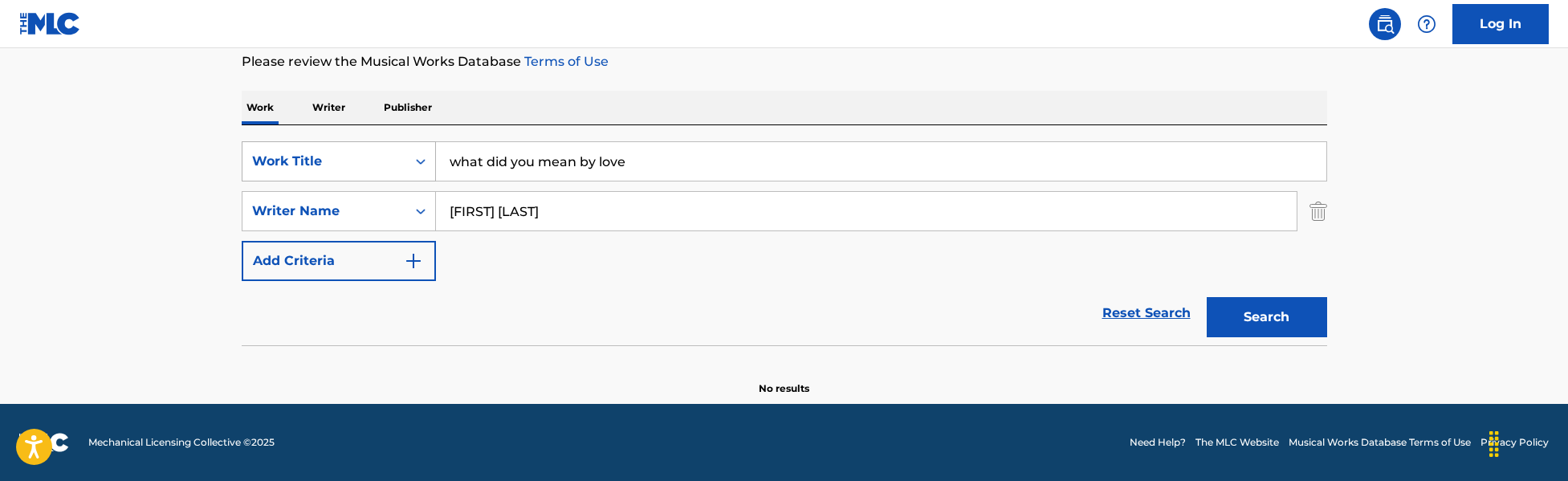 click on "Work Title" at bounding box center (324, 161) 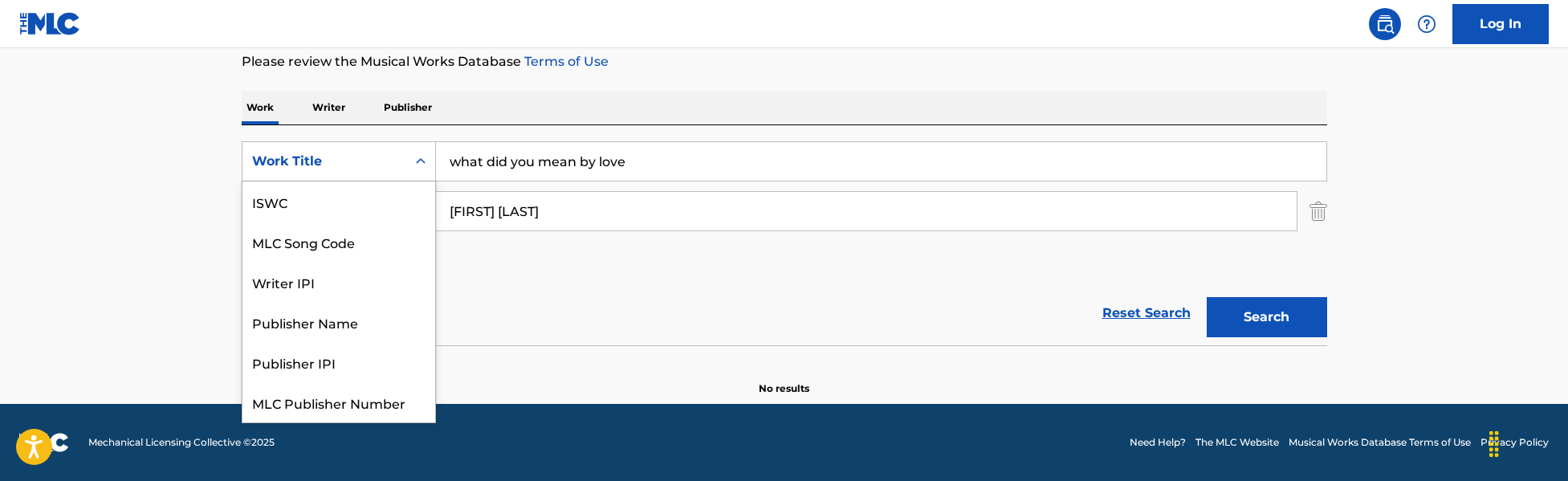scroll, scrollTop: 40, scrollLeft: 0, axis: vertical 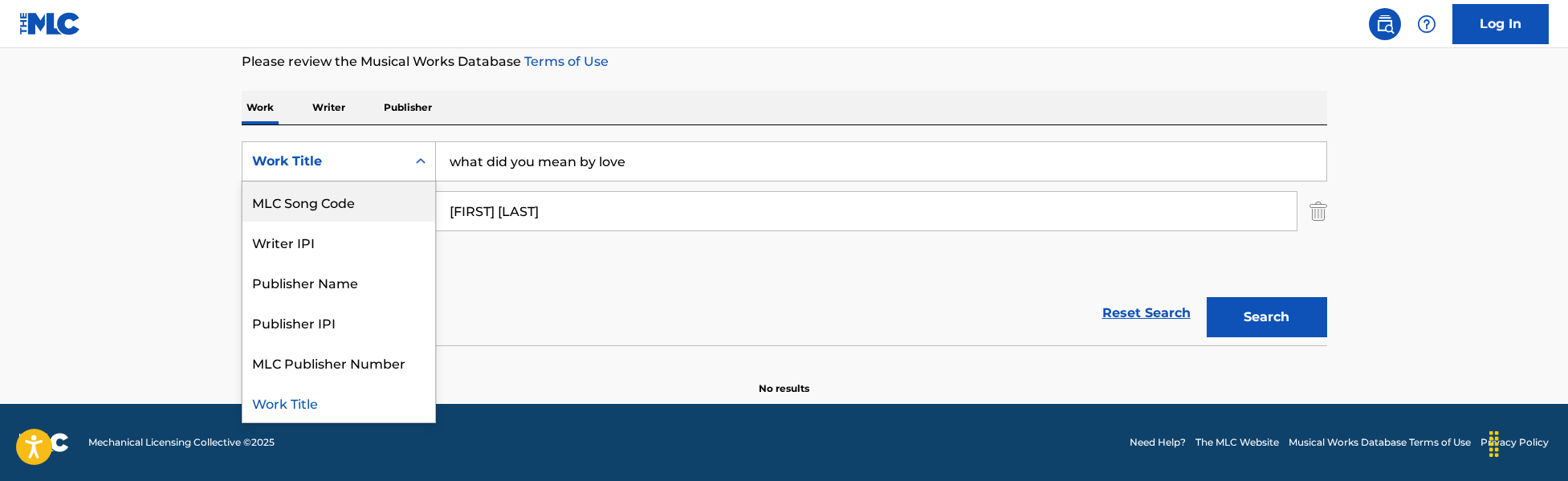 click on "MLC Song Code" at bounding box center [339, 202] 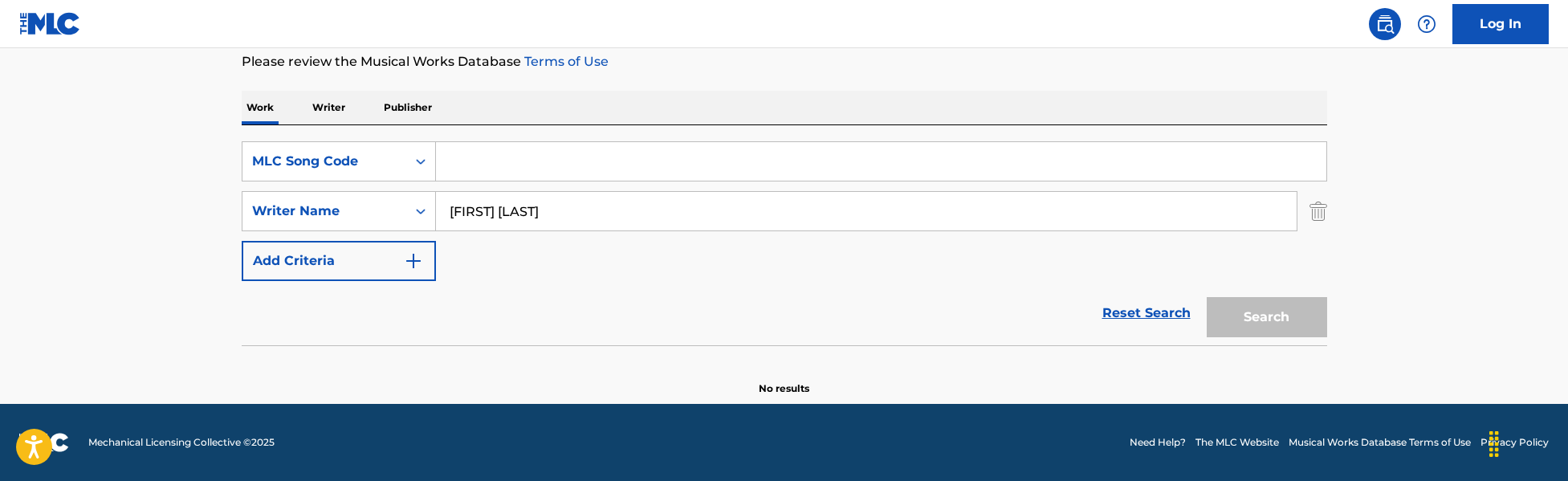drag, startPoint x: 666, startPoint y: 217, endPoint x: 211, endPoint y: 150, distance: 459.90651 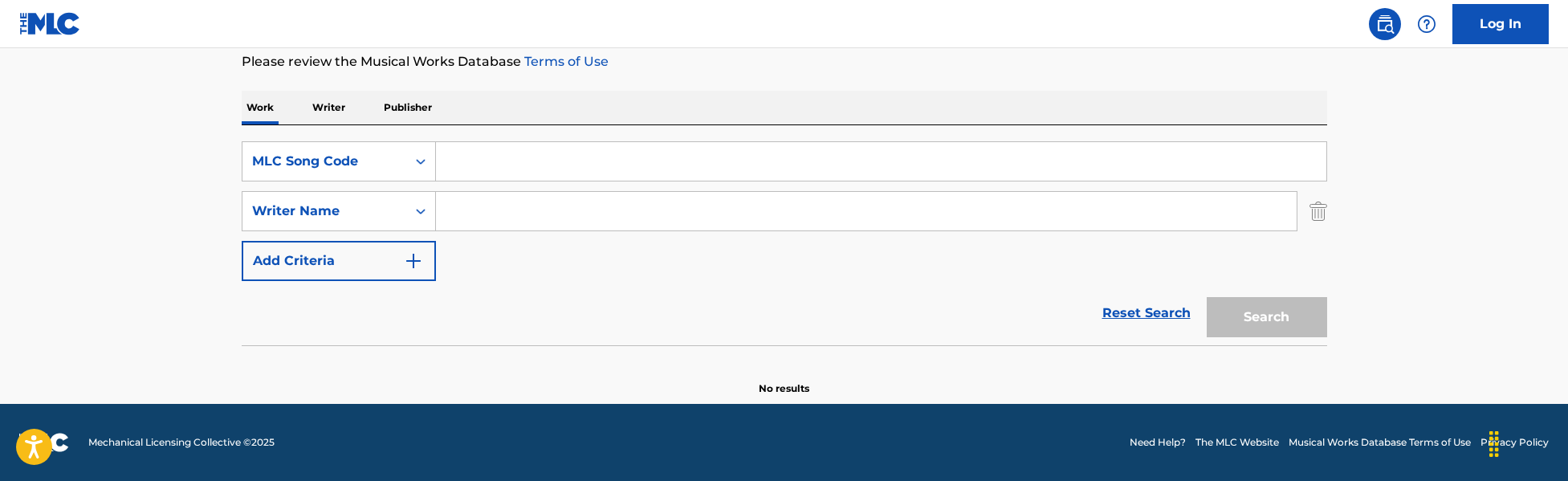 type 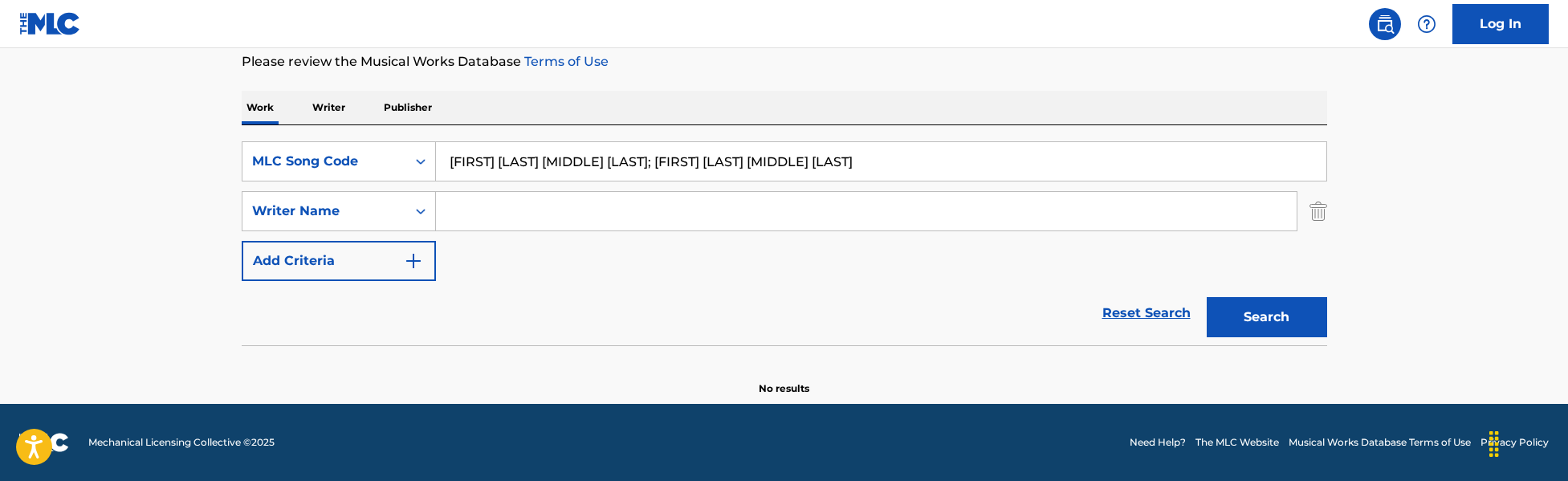 click on "Search" at bounding box center (1267, 317) 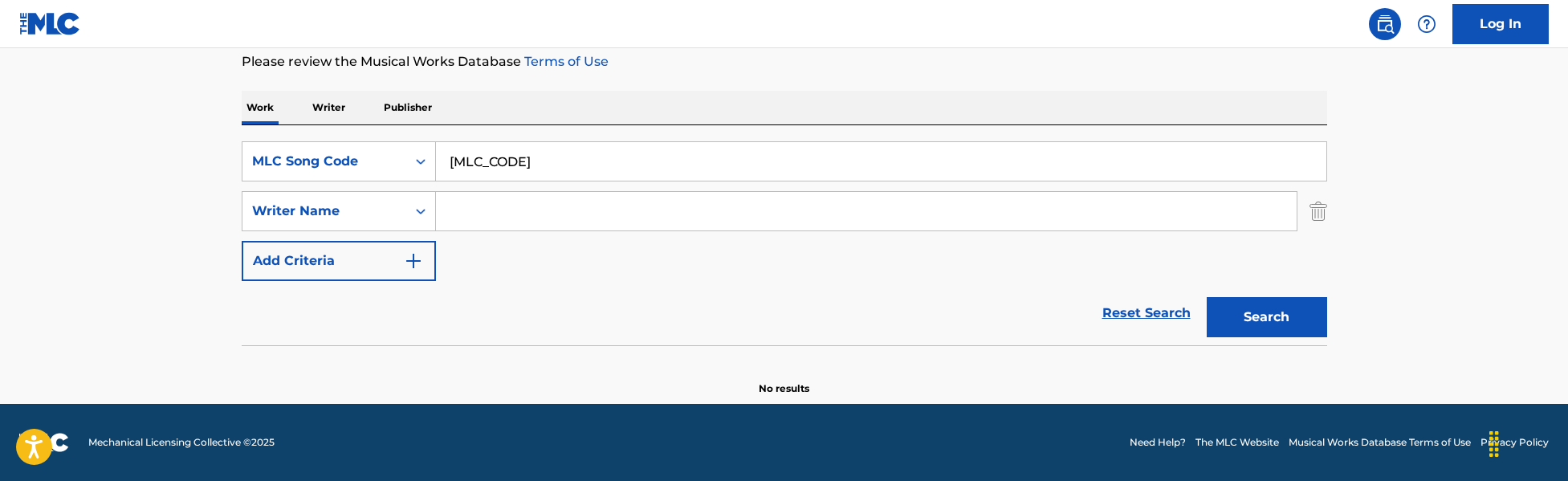 type on "[MLC_CODE]" 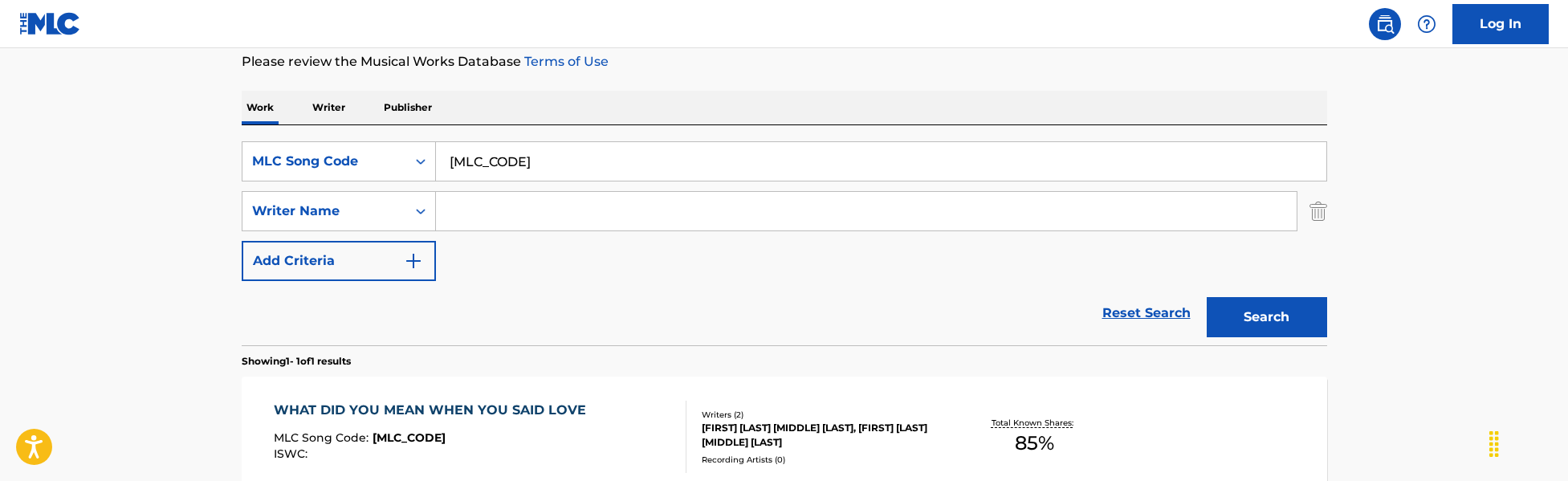 scroll, scrollTop: 393, scrollLeft: 0, axis: vertical 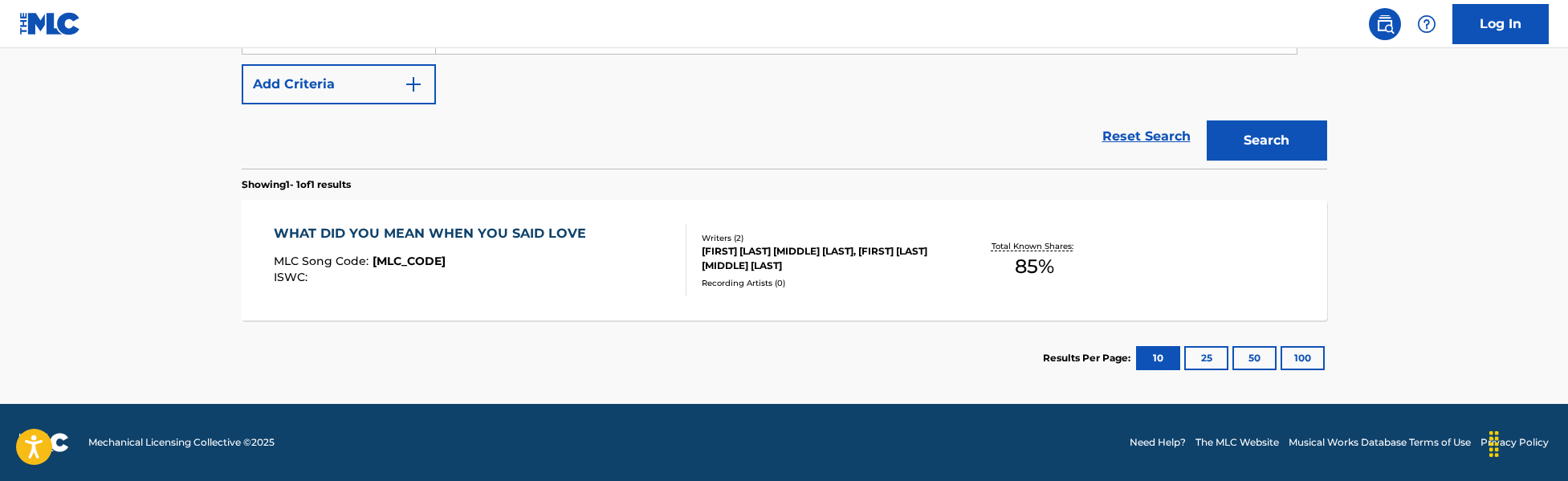 click on "[FIRST] [LAST] [MIDDLE] [LAST], [FIRST] [LAST] [MIDDLE] [LAST]" at bounding box center [823, 259] 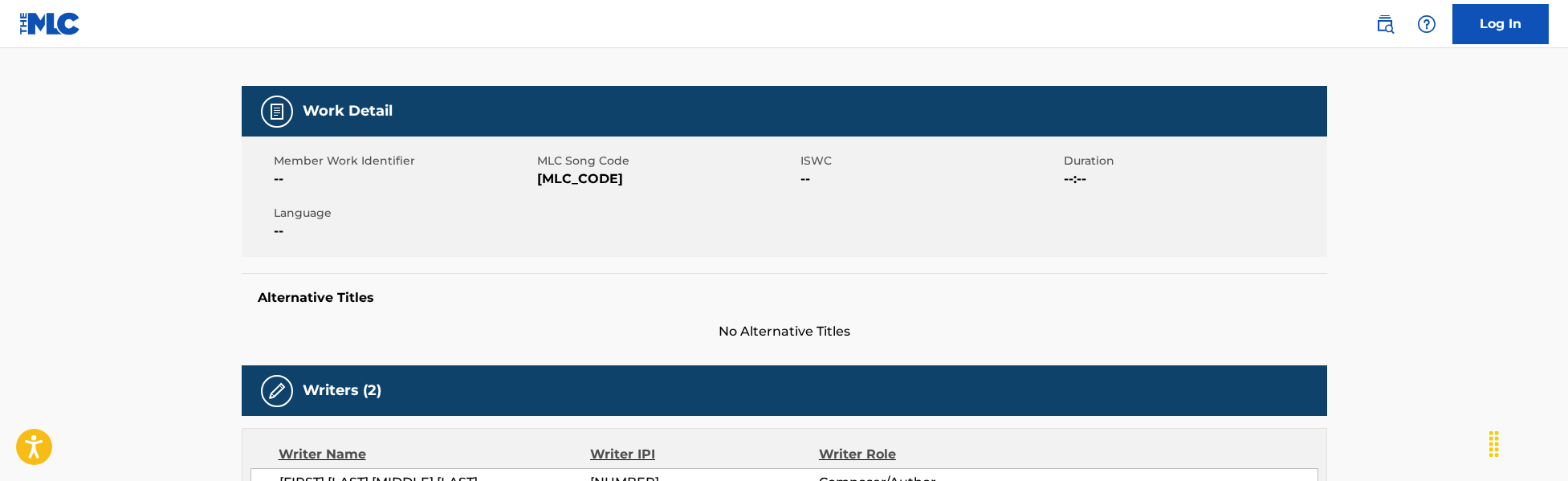scroll, scrollTop: 0, scrollLeft: 0, axis: both 